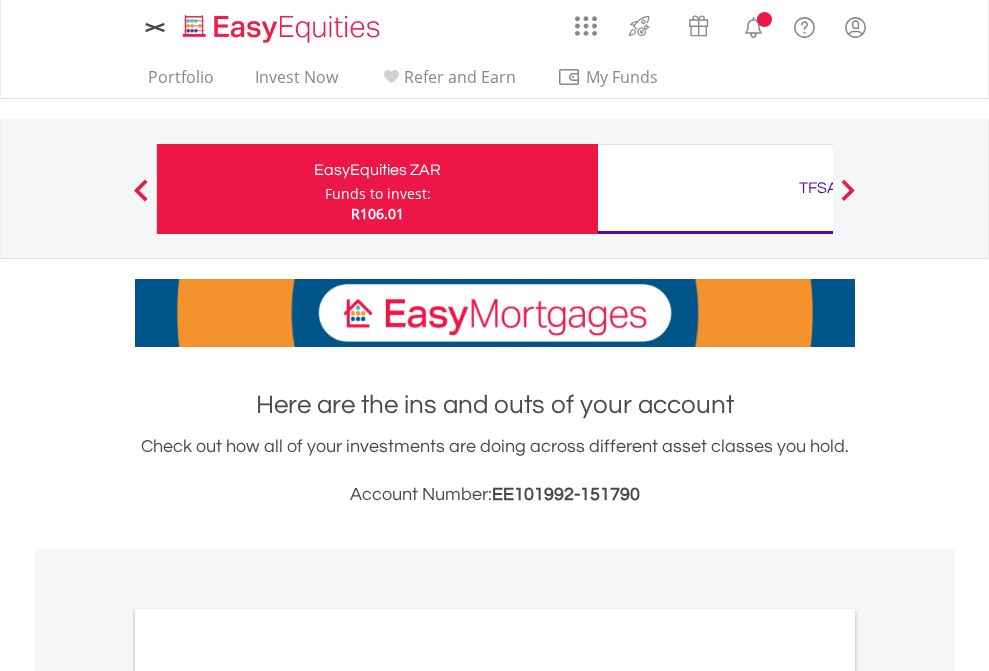 scroll, scrollTop: 0, scrollLeft: 0, axis: both 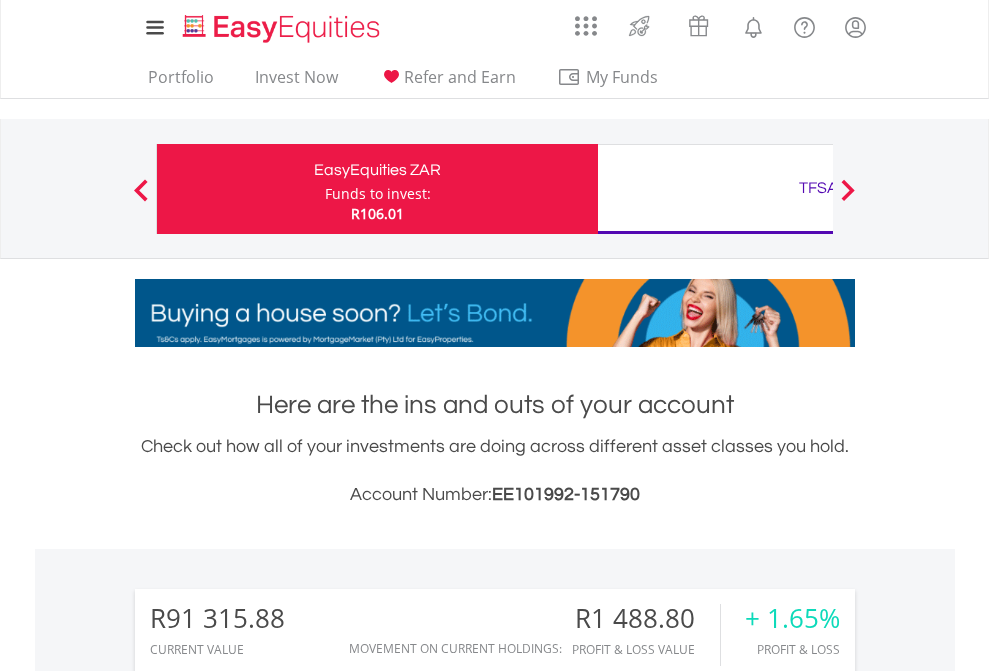 click on "Funds to invest:" at bounding box center [378, 194] 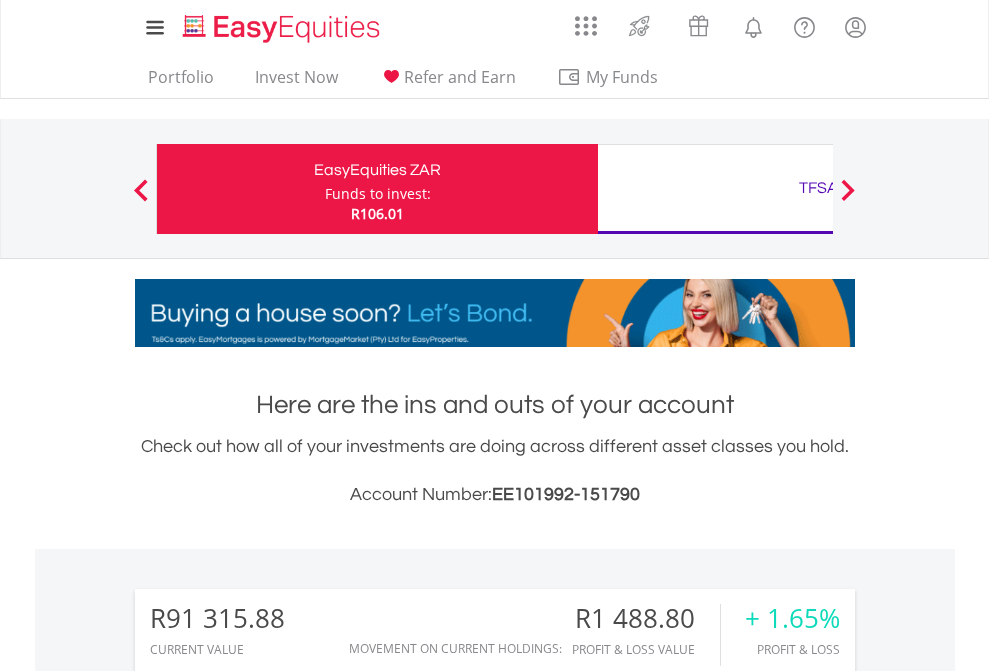scroll, scrollTop: 999808, scrollLeft: 999687, axis: both 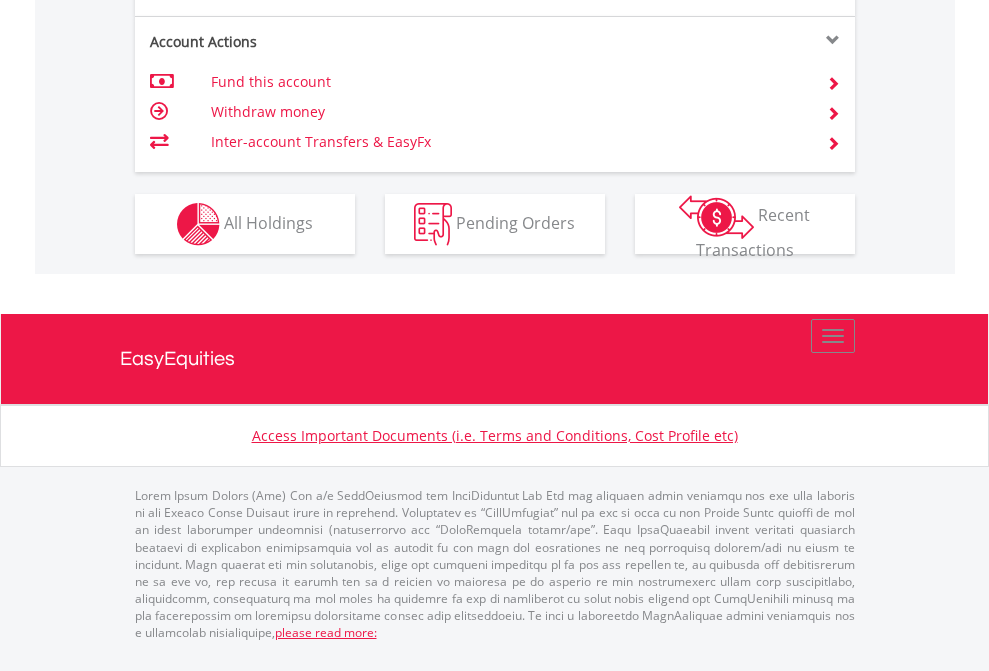 click on "Investment types" at bounding box center (706, -337) 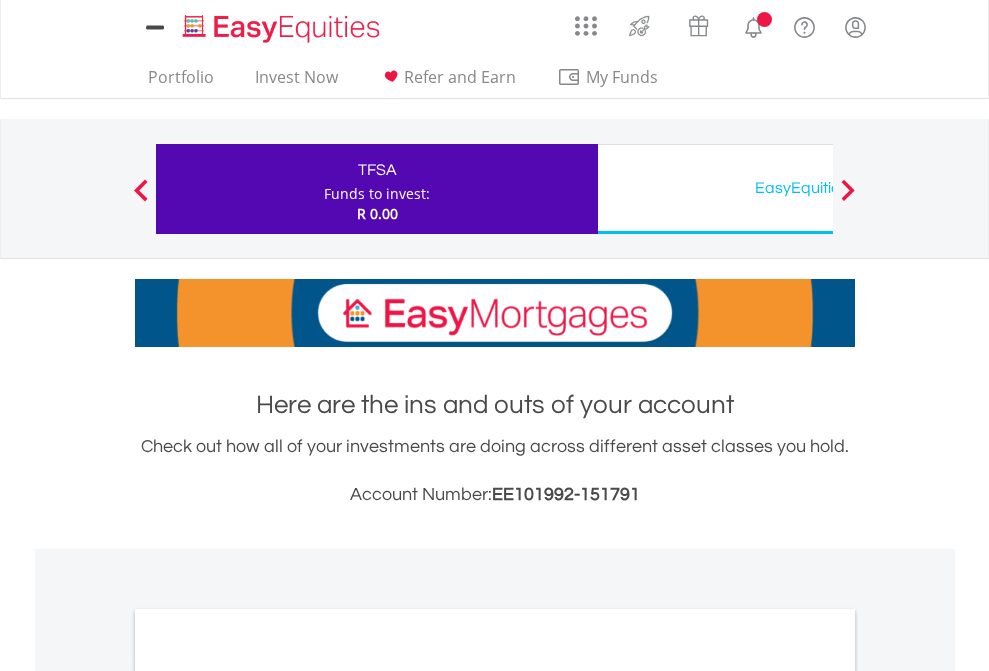 scroll, scrollTop: 0, scrollLeft: 0, axis: both 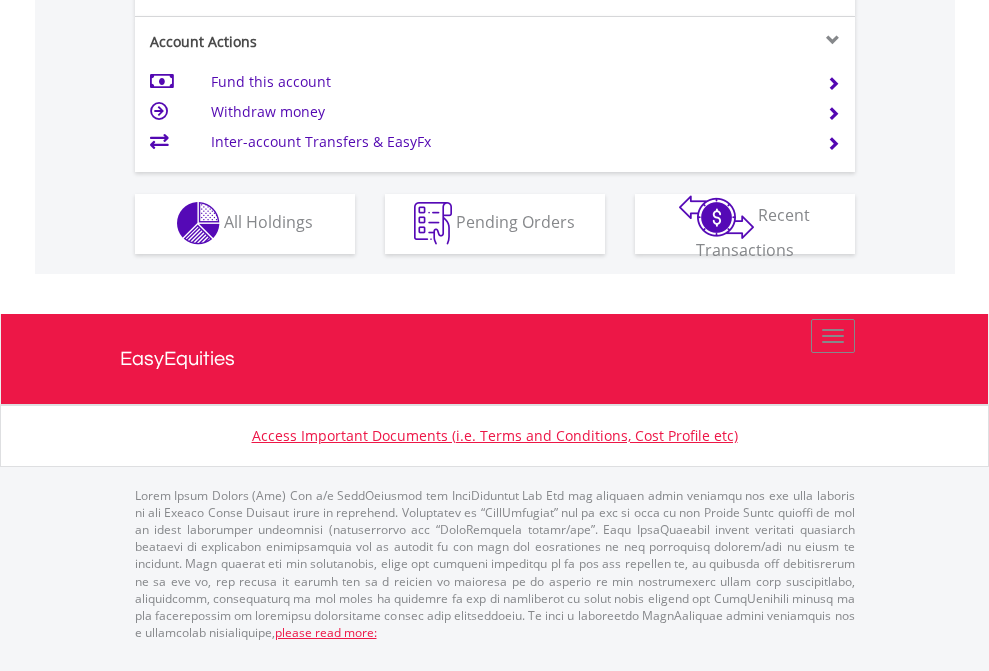 click on "Investment types" at bounding box center [706, -353] 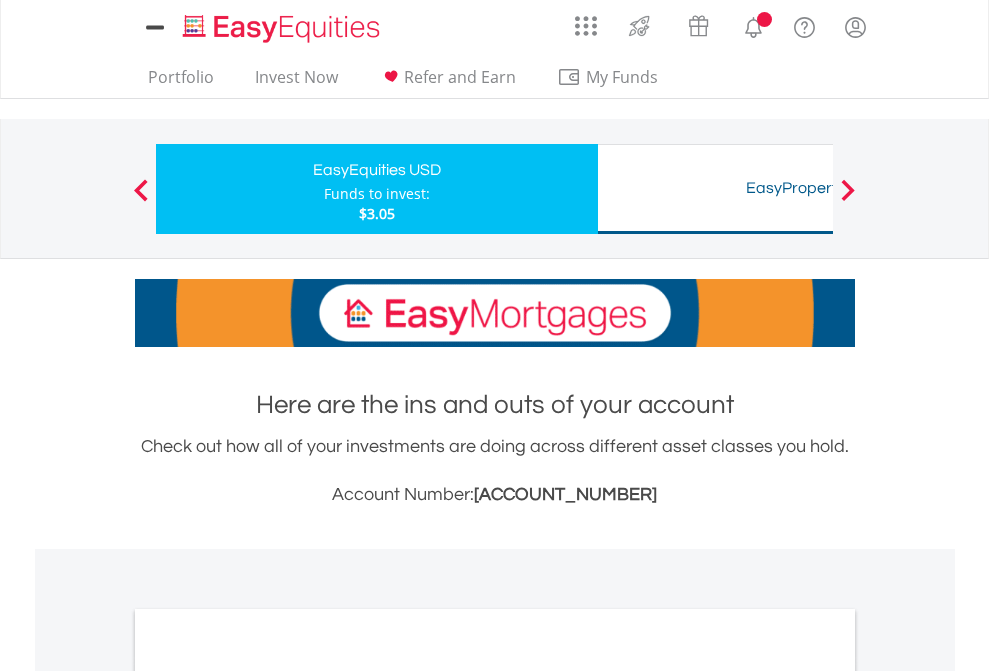 scroll, scrollTop: 0, scrollLeft: 0, axis: both 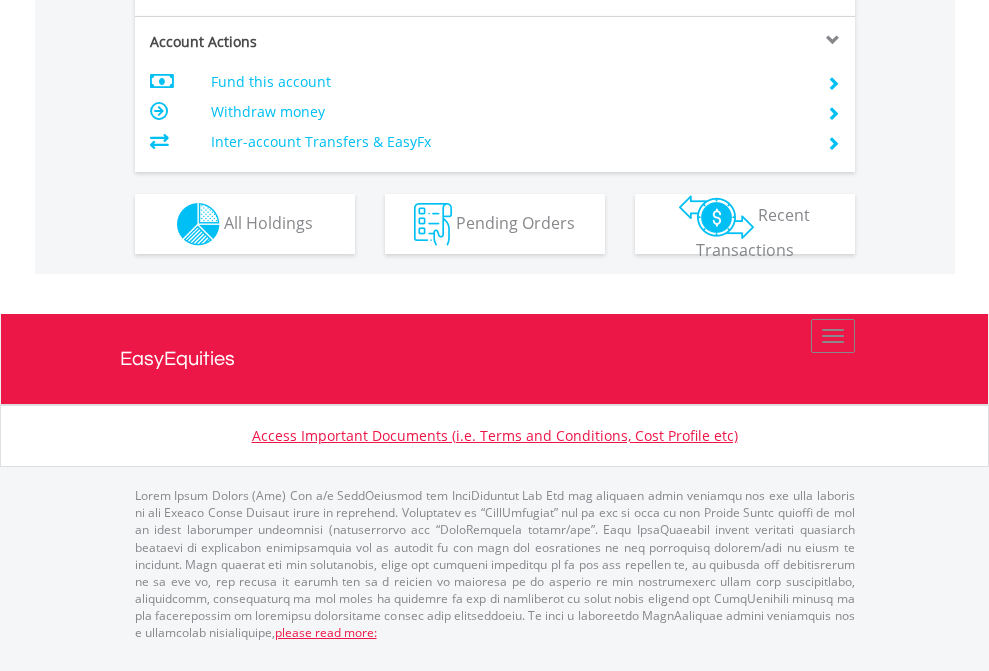 click on "Investment types" at bounding box center (706, -337) 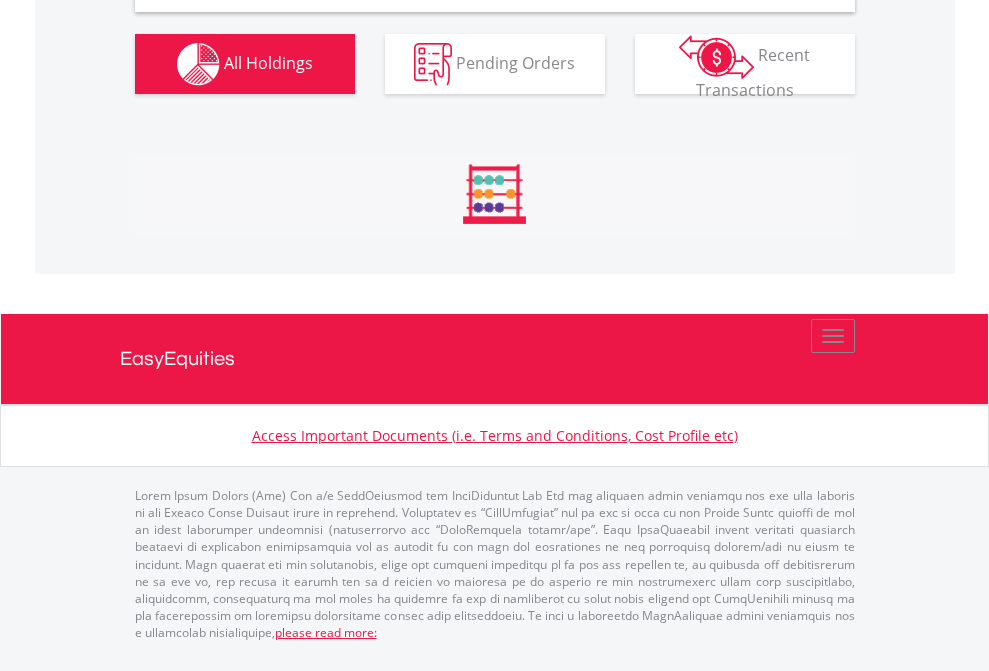 scroll, scrollTop: 1933, scrollLeft: 0, axis: vertical 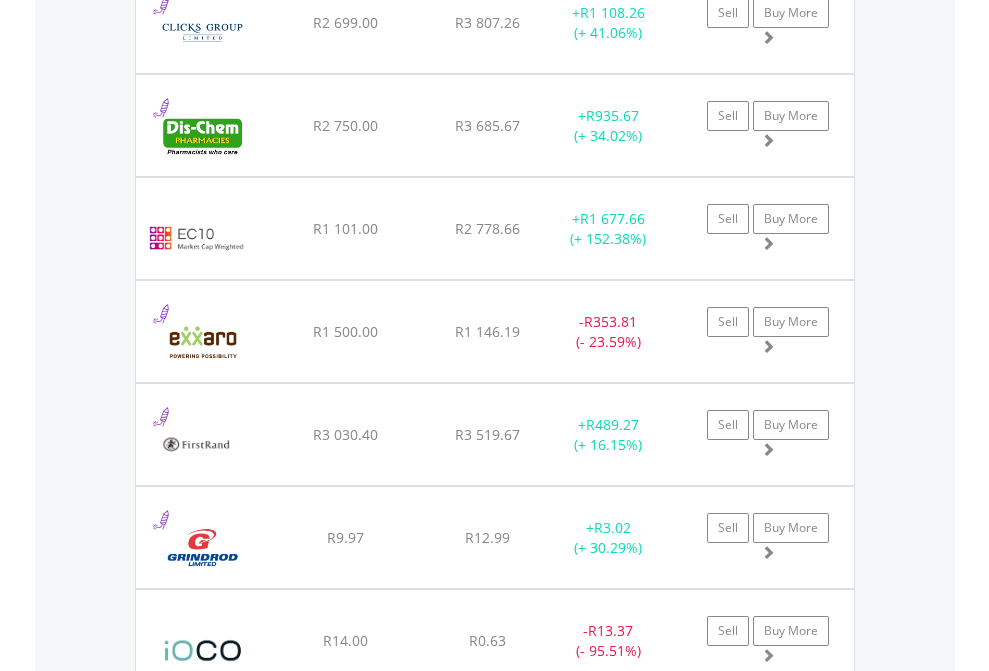 click on "TFSA" at bounding box center [818, -1745] 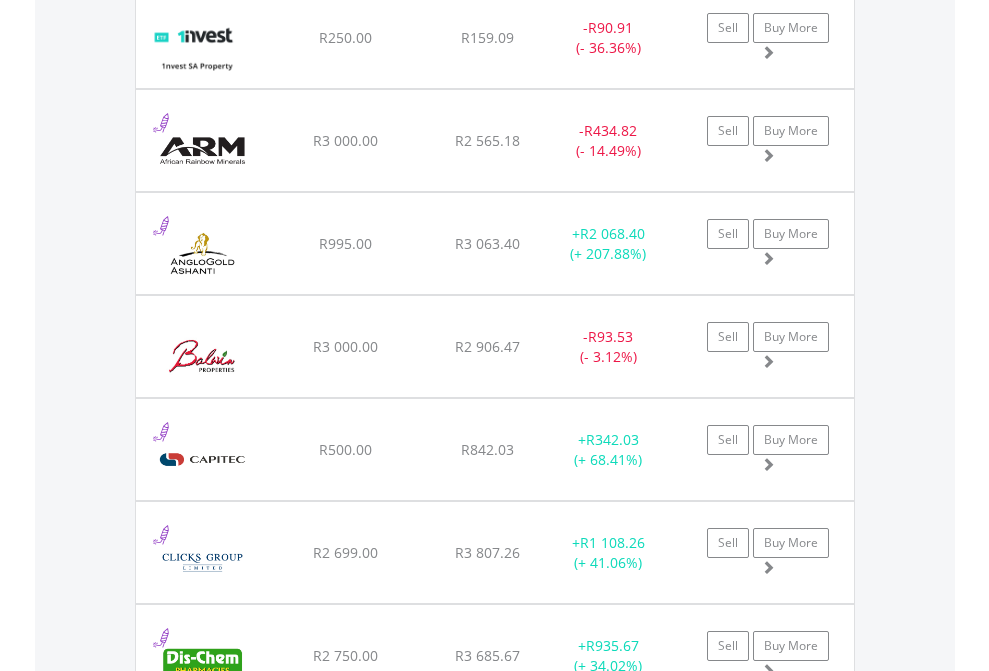 scroll, scrollTop: 144, scrollLeft: 0, axis: vertical 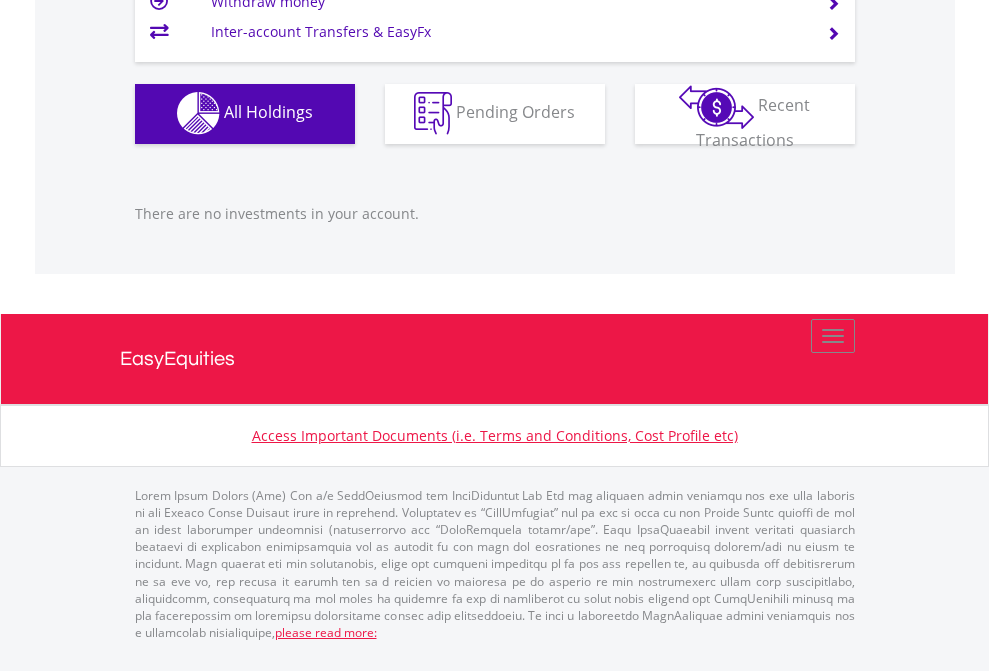 click on "EasyEquities USD" at bounding box center [818, -1142] 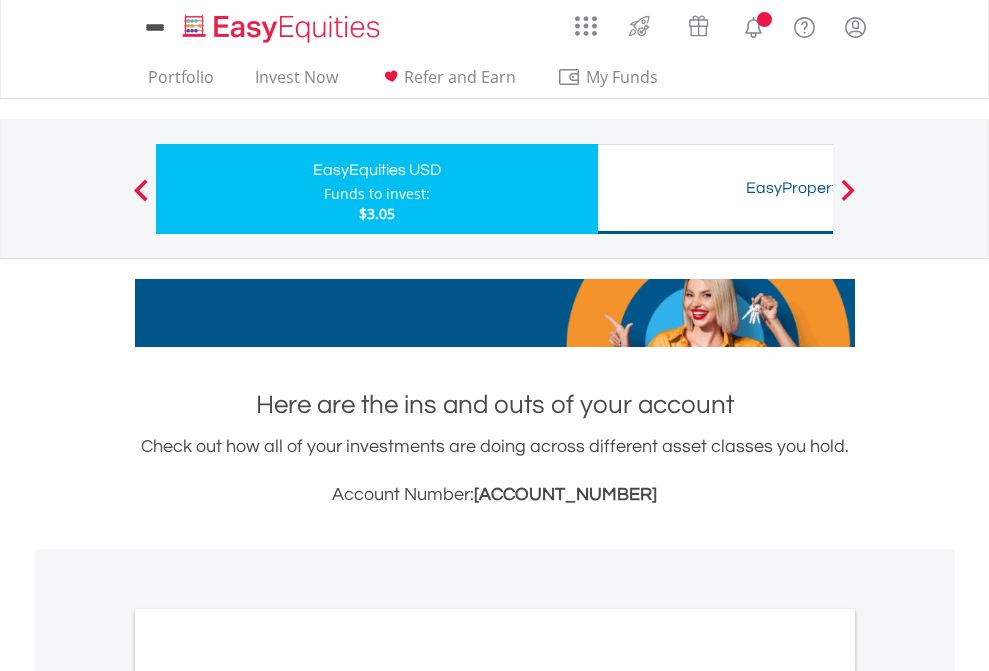 scroll, scrollTop: 0, scrollLeft: 0, axis: both 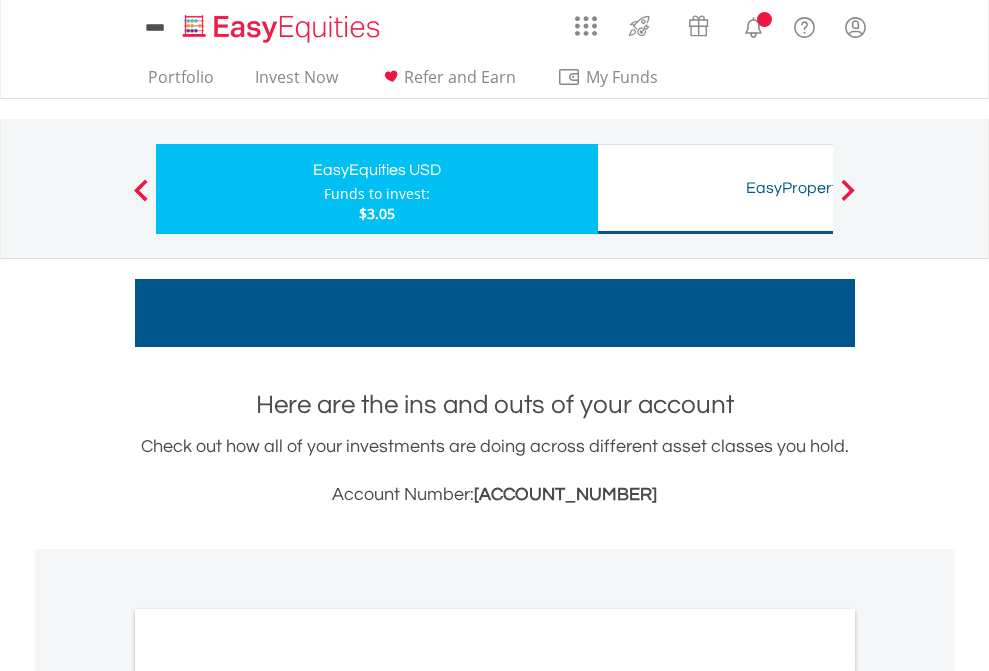 click on "All Holdings" at bounding box center [268, 1096] 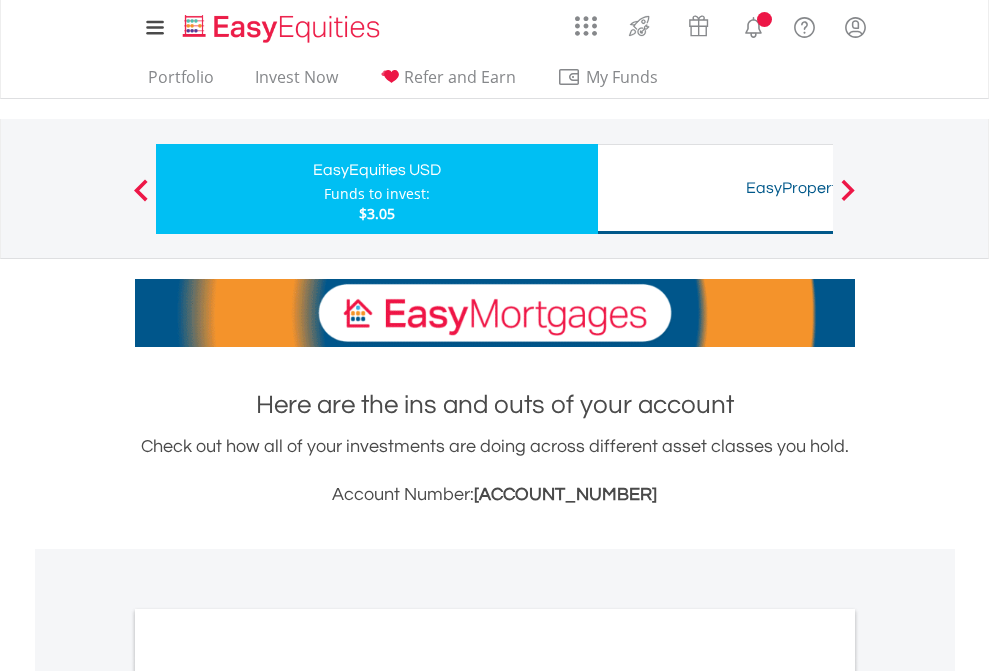 scroll, scrollTop: 1202, scrollLeft: 0, axis: vertical 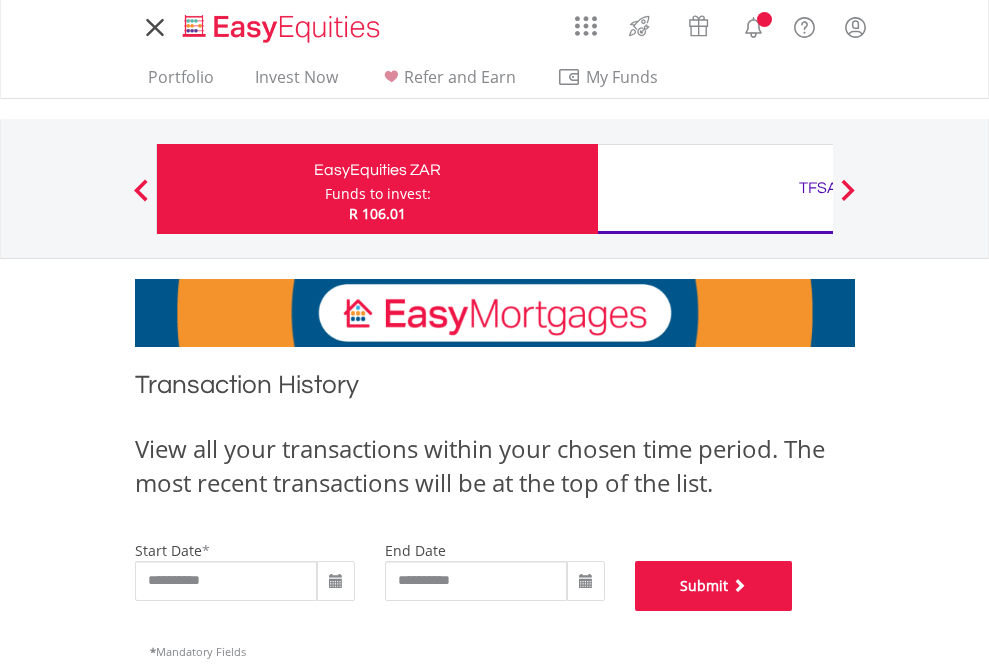 click on "Submit" at bounding box center (714, 586) 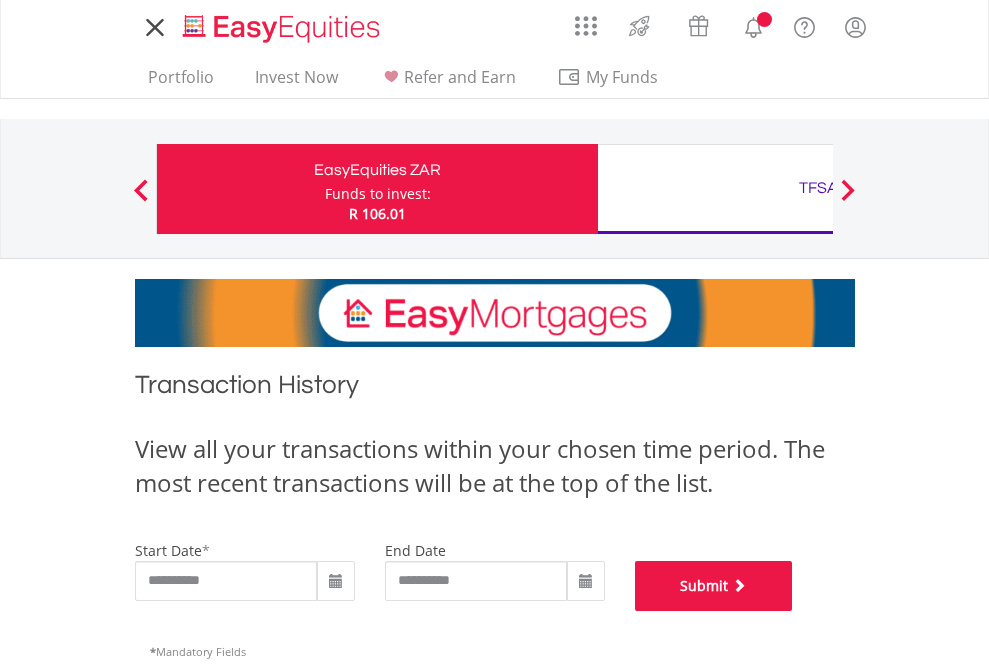 scroll, scrollTop: 811, scrollLeft: 0, axis: vertical 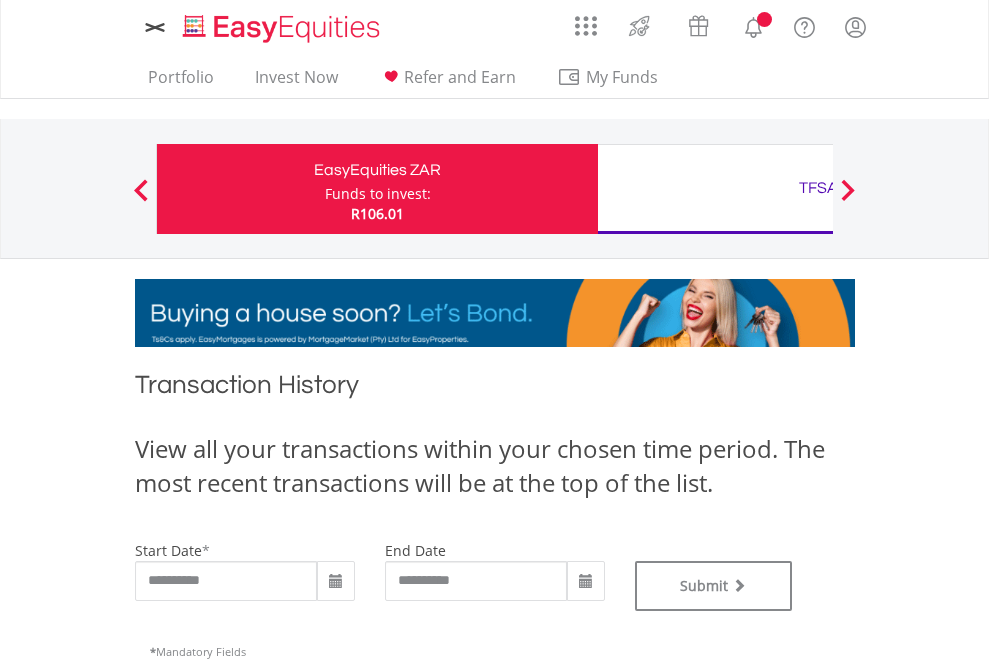 click on "TFSA" at bounding box center [818, 188] 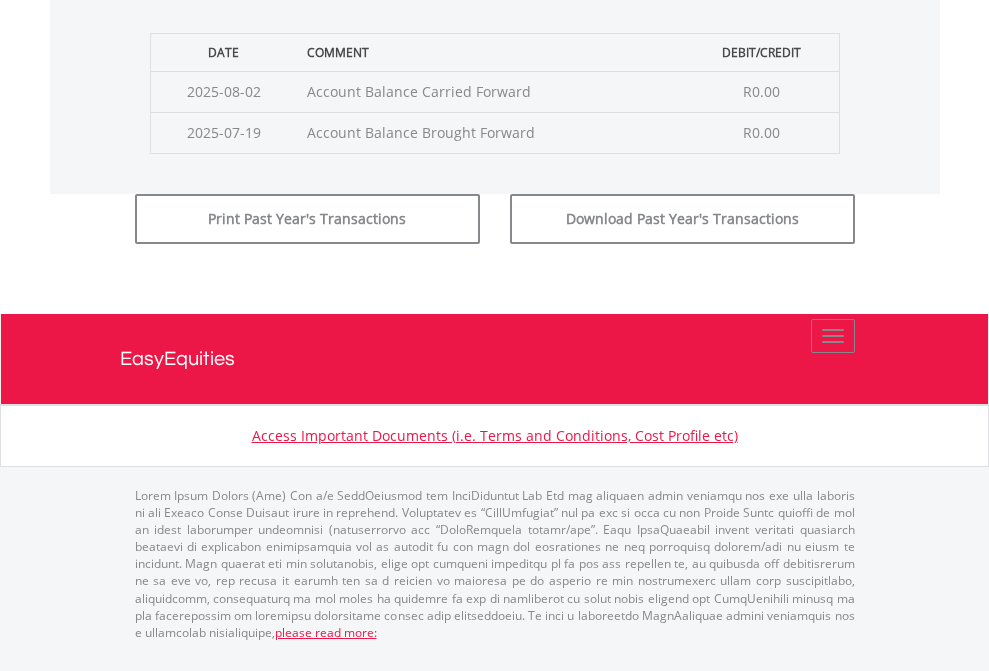 click on "Submit" at bounding box center [714, -183] 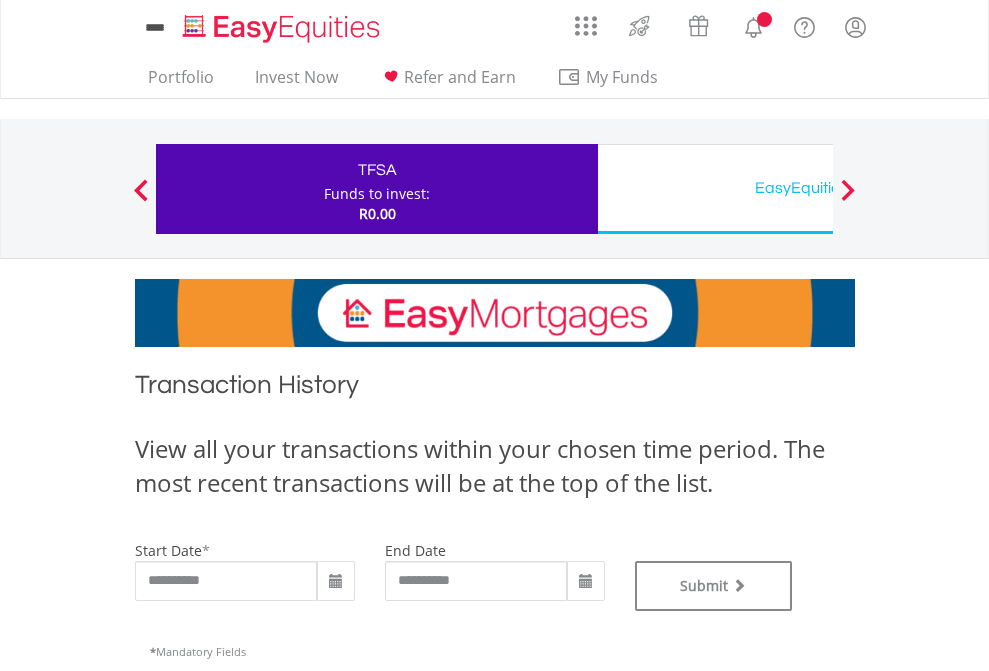 scroll, scrollTop: 0, scrollLeft: 0, axis: both 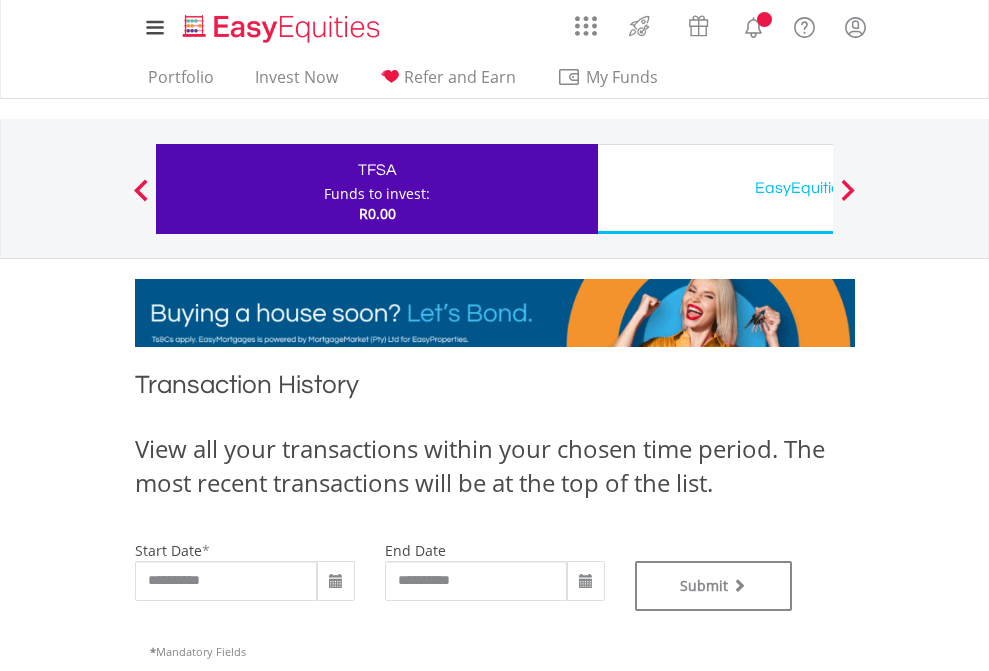 click on "EasyEquities USD" at bounding box center (818, 188) 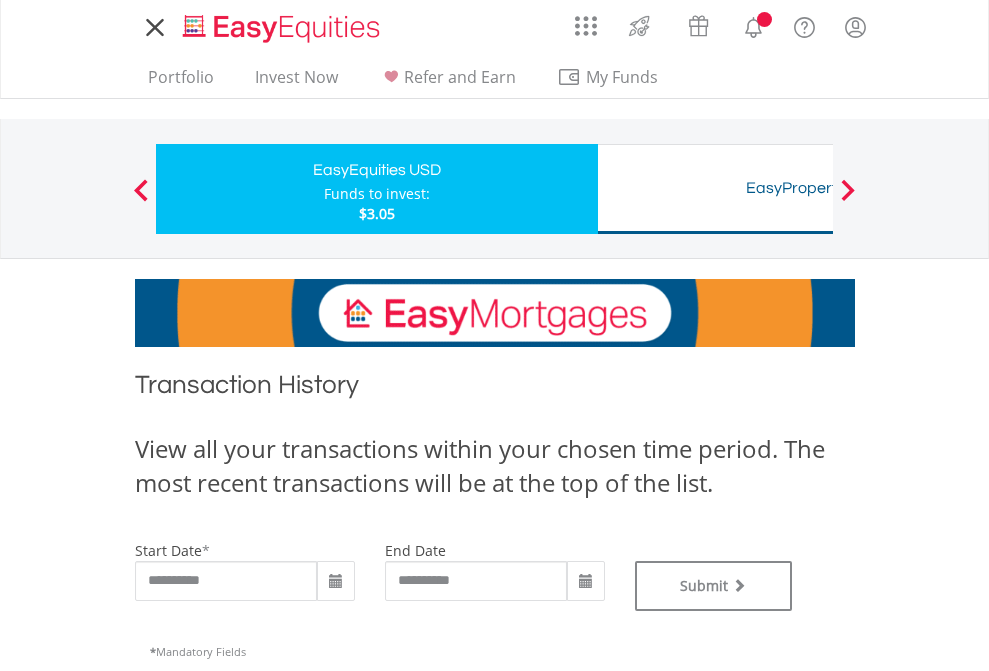 scroll, scrollTop: 0, scrollLeft: 0, axis: both 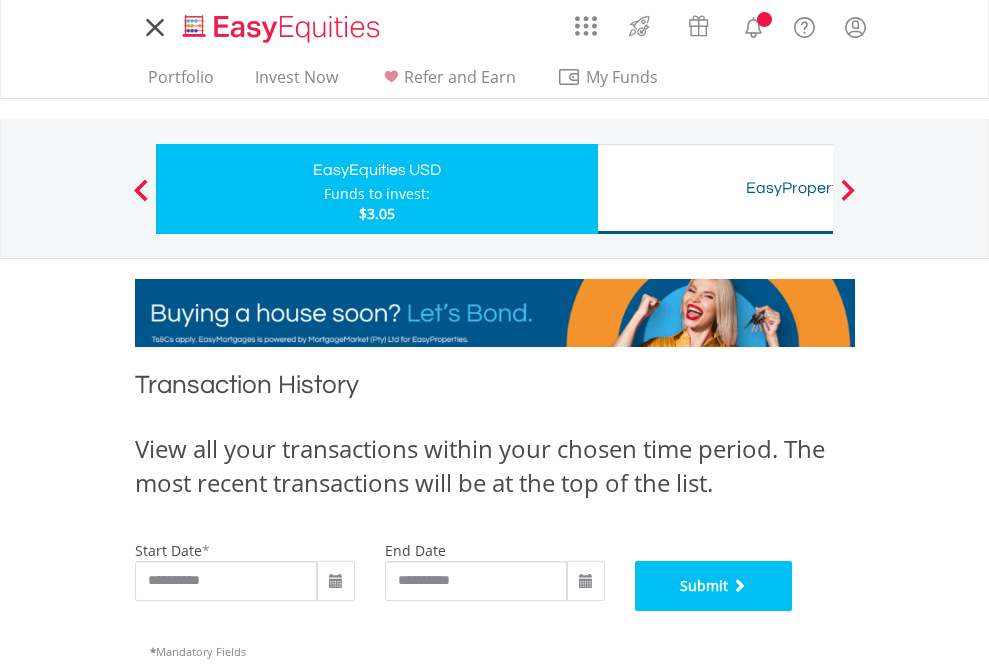 click on "Submit" at bounding box center (714, 586) 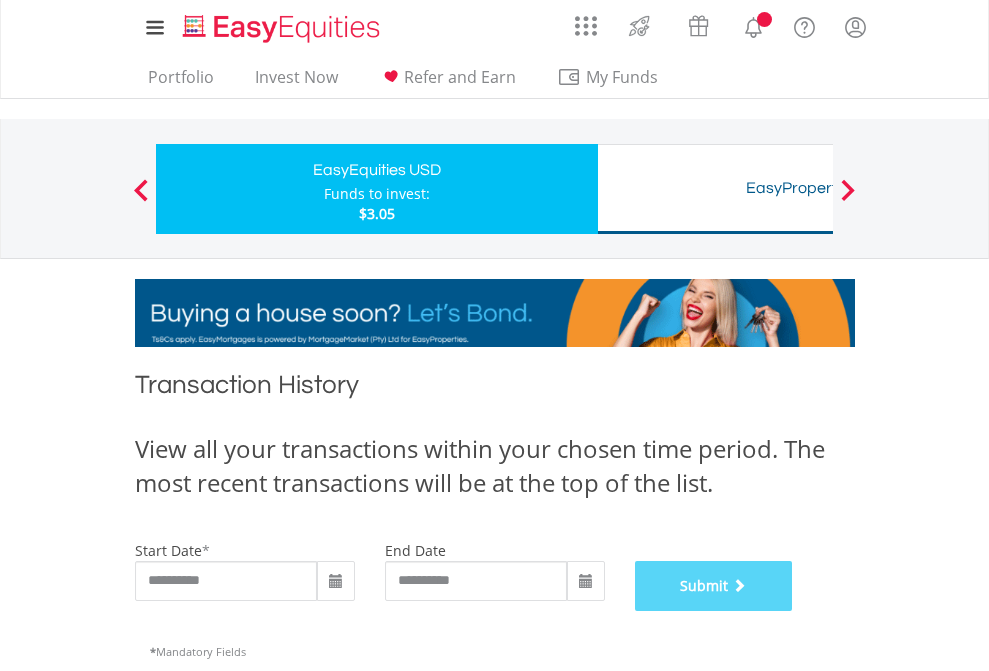 scroll, scrollTop: 811, scrollLeft: 0, axis: vertical 